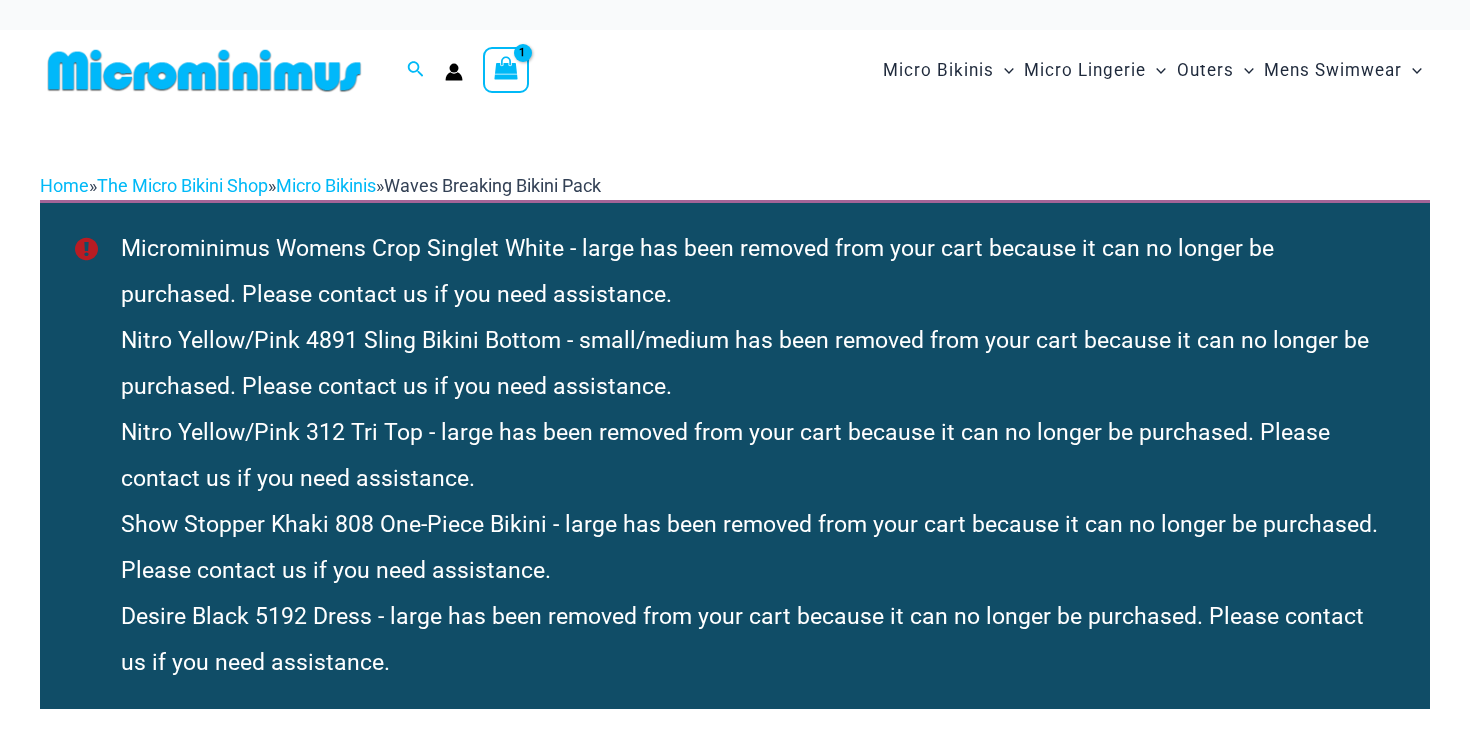 scroll, scrollTop: 0, scrollLeft: 0, axis: both 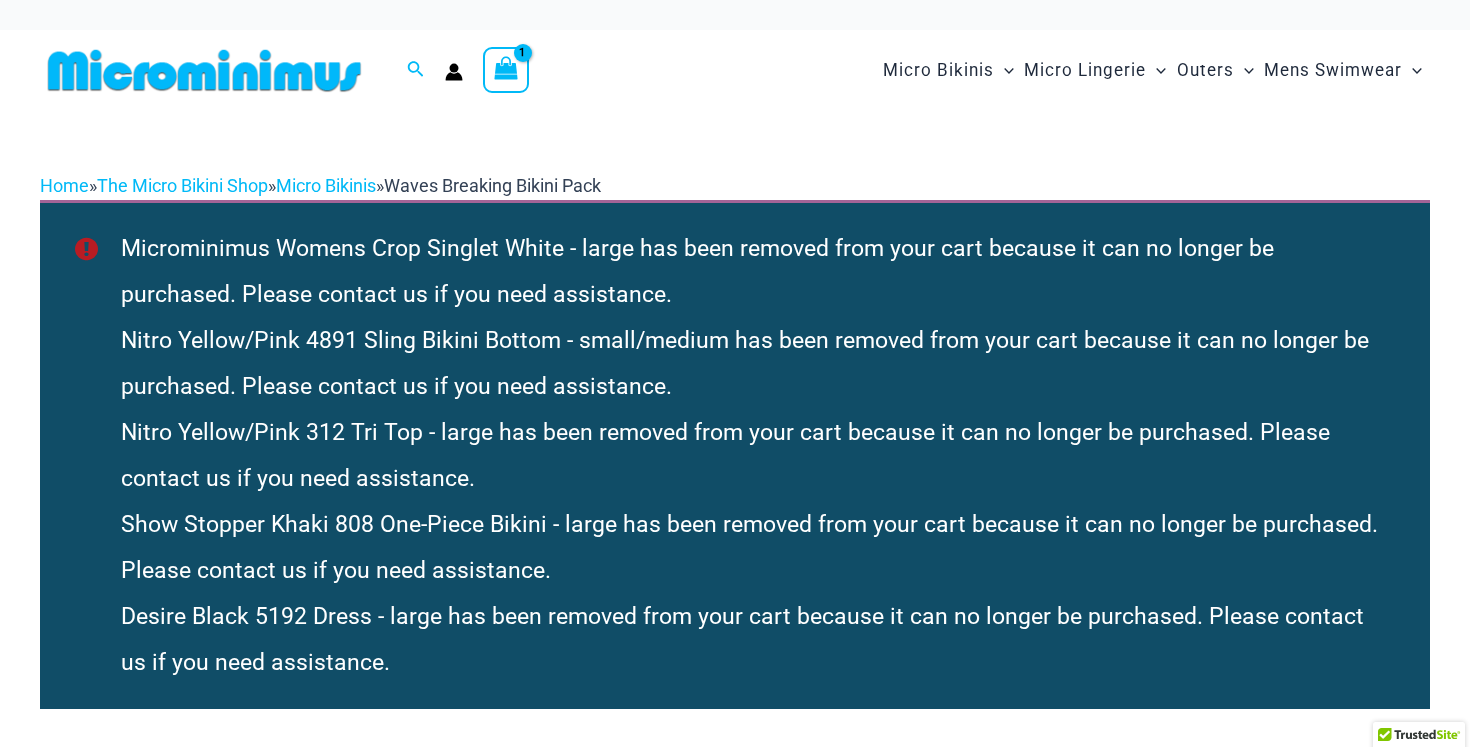 click on "Home  »  The Micro Bikini Shop  »  Micro Bikinis  »  Waves Breaking Bikini Pack
Microminimus Womens Crop Singlet White - large has been removed from your cart because it can no longer be purchased. Please contact us if you need assistance.
Nitro Yellow/Pink 4891 Sling Bikini Bottom - small/medium has been removed from your cart because it can no longer be purchased. Please contact us if you need assistance.
Nitro Yellow/Pink 312 Tri Top - large has been removed from your cart because it can no longer be purchased. Please contact us if you need assistance.
Show Stopper Khaki 808 One-Piece Bikini - large has been removed from your cart because it can no longer be purchased. Please contact us if you need assistance.
Desire Black 5192 Dress - large has been removed from your cart because it can no longer be purchased. Please contact us if you need assistance.
Waves Breaking Bikini Pack" at bounding box center [735, 3632] 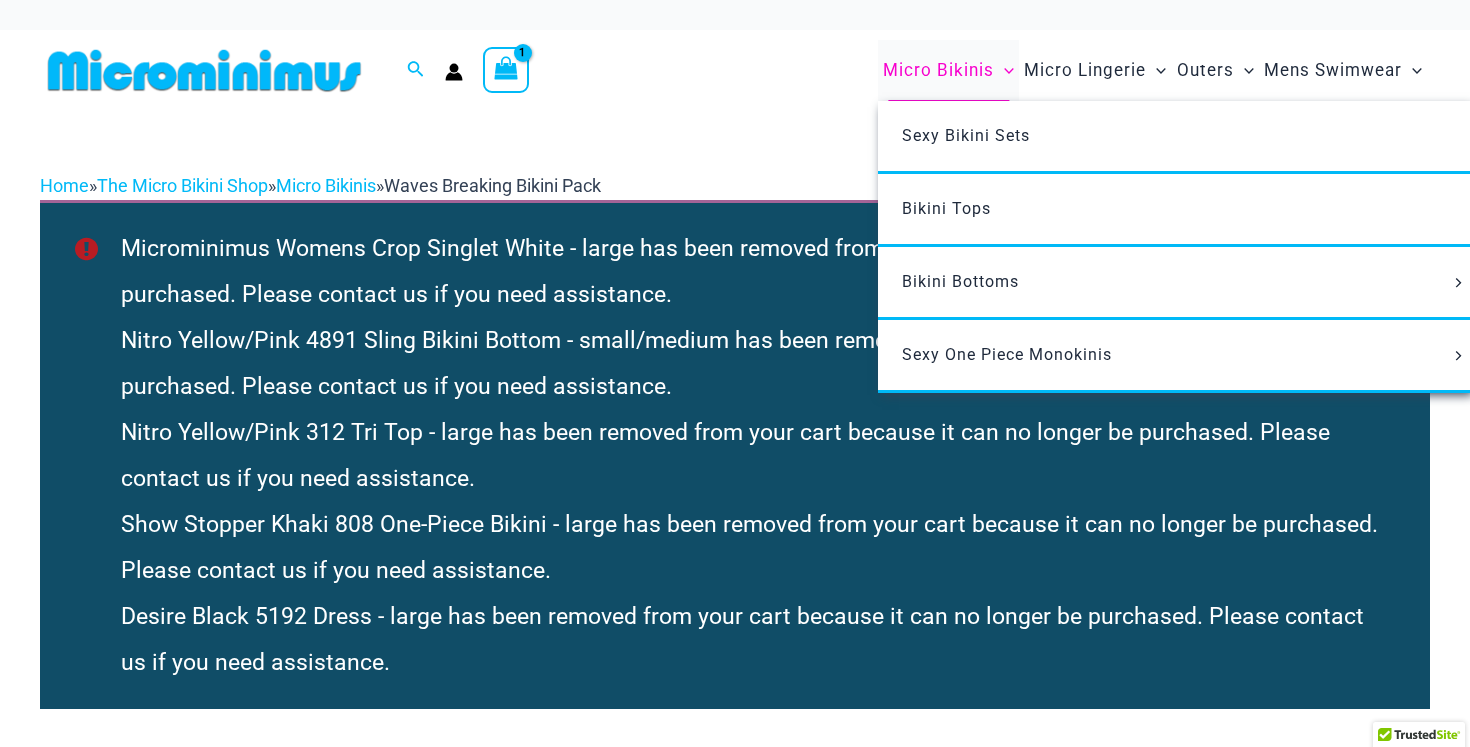 scroll, scrollTop: 0, scrollLeft: 0, axis: both 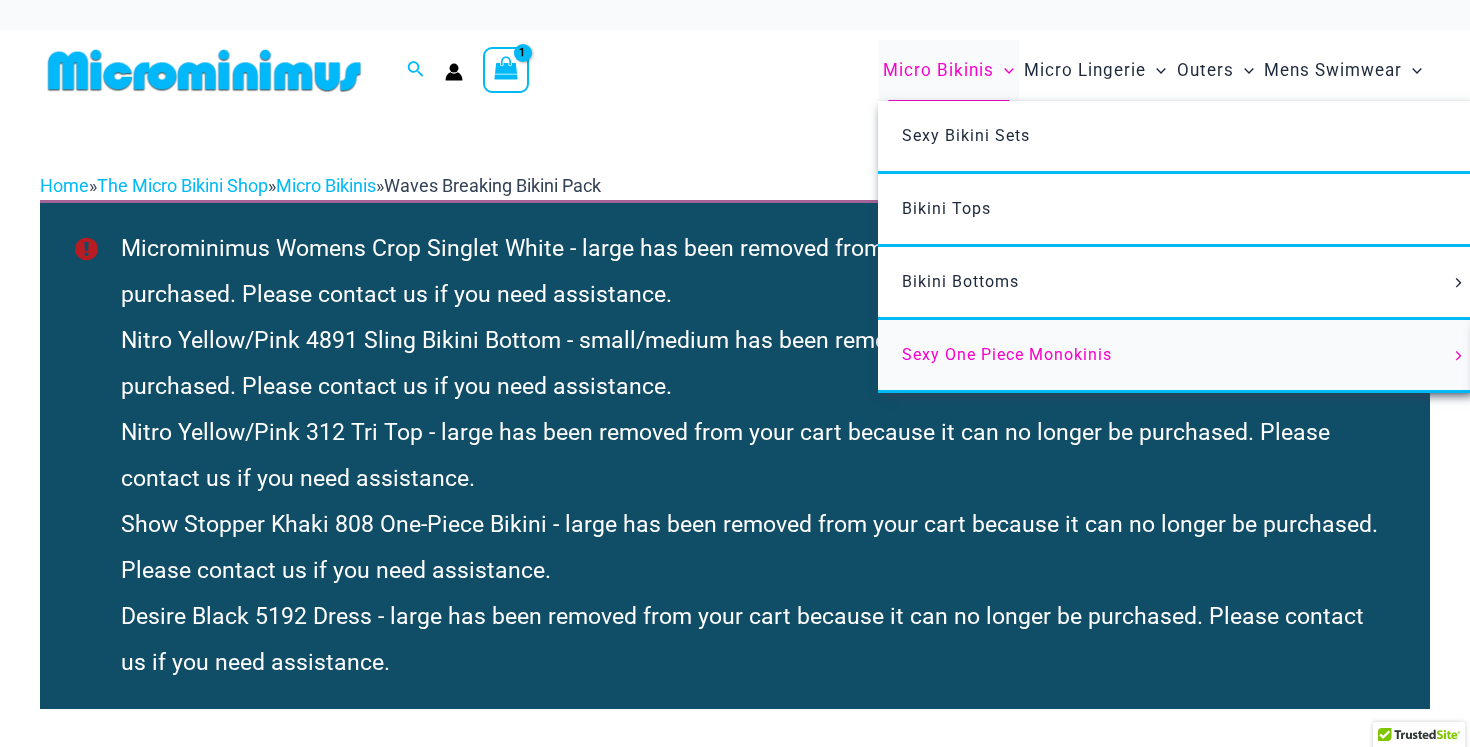 click on "Sexy One Piece Monokinis" at bounding box center [1007, 354] 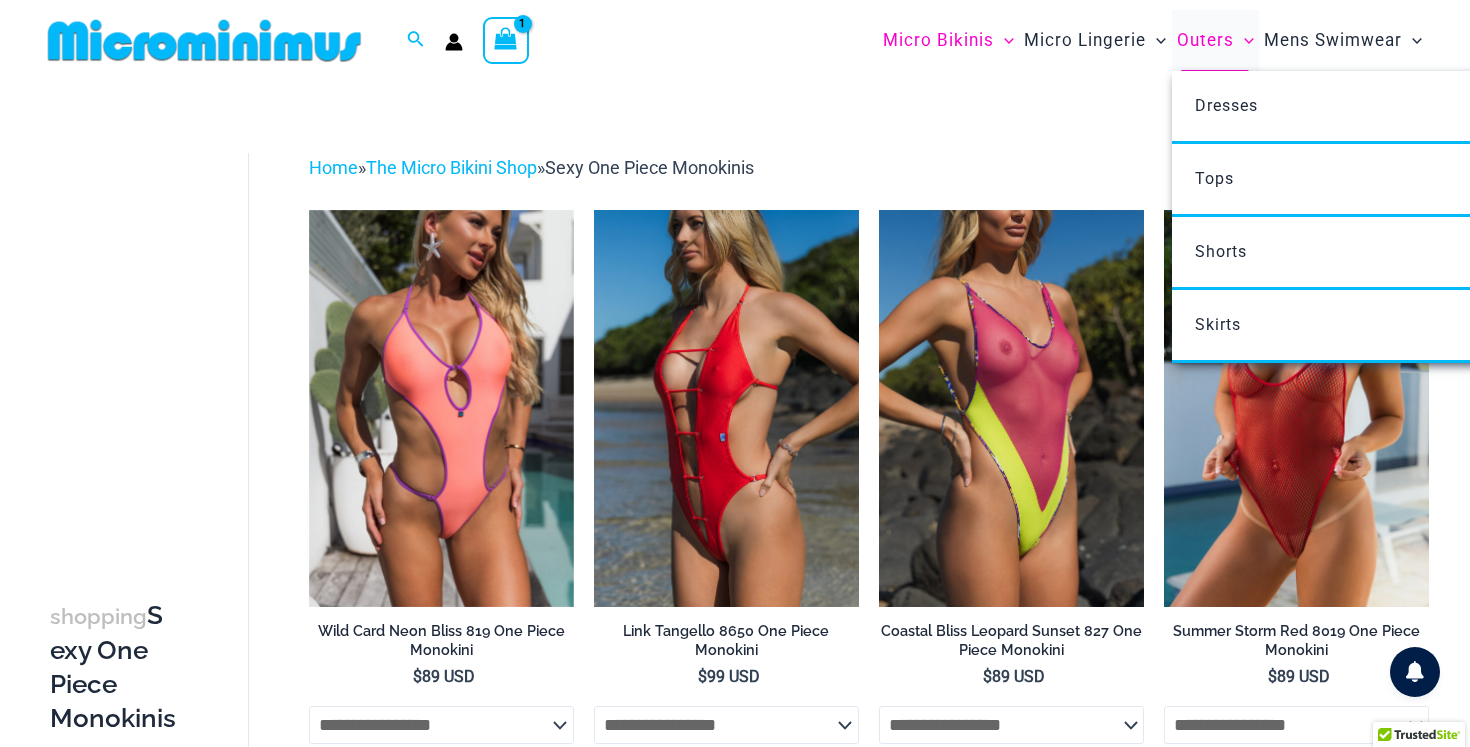 scroll, scrollTop: 0, scrollLeft: 0, axis: both 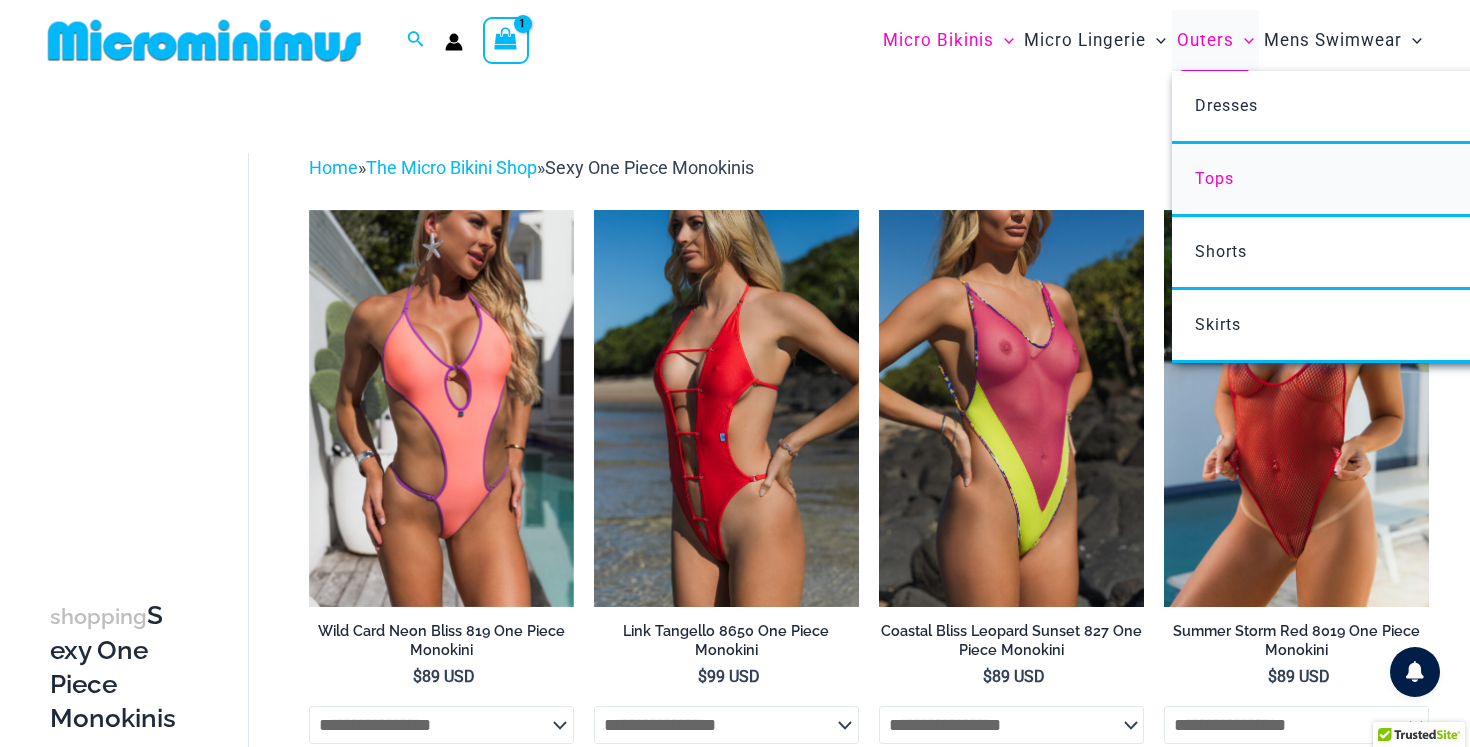 click on "Tops" at bounding box center (1214, 178) 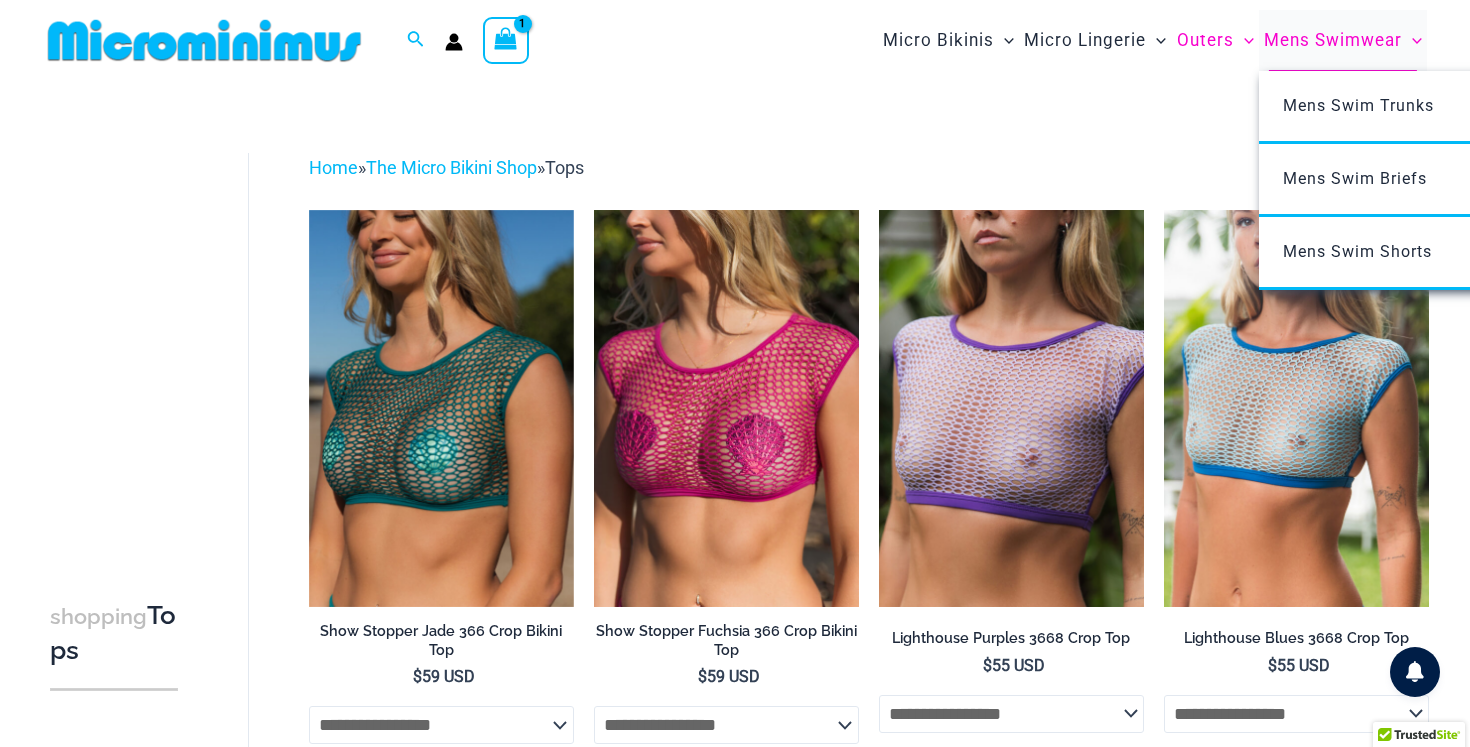 scroll, scrollTop: 0, scrollLeft: 0, axis: both 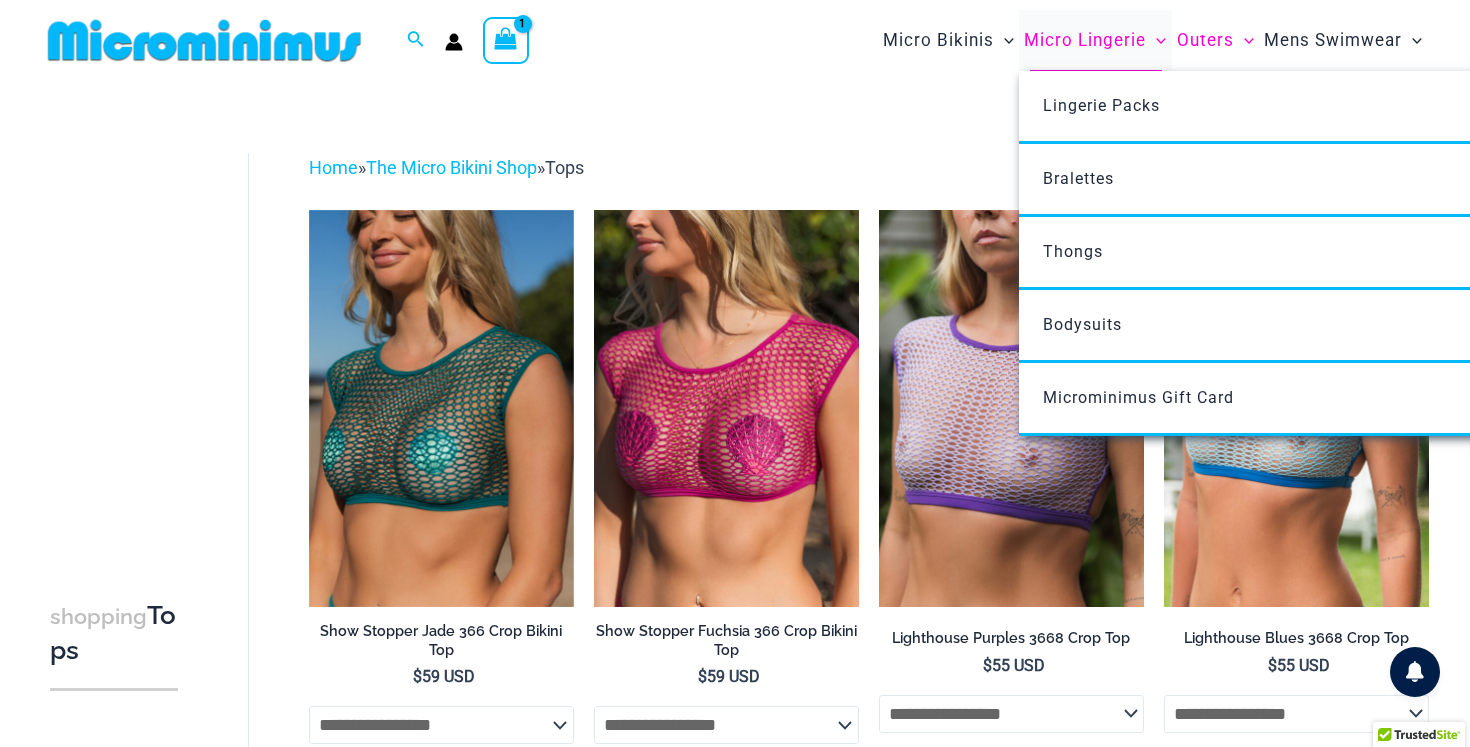click on "Micro Lingerie" at bounding box center (1085, 40) 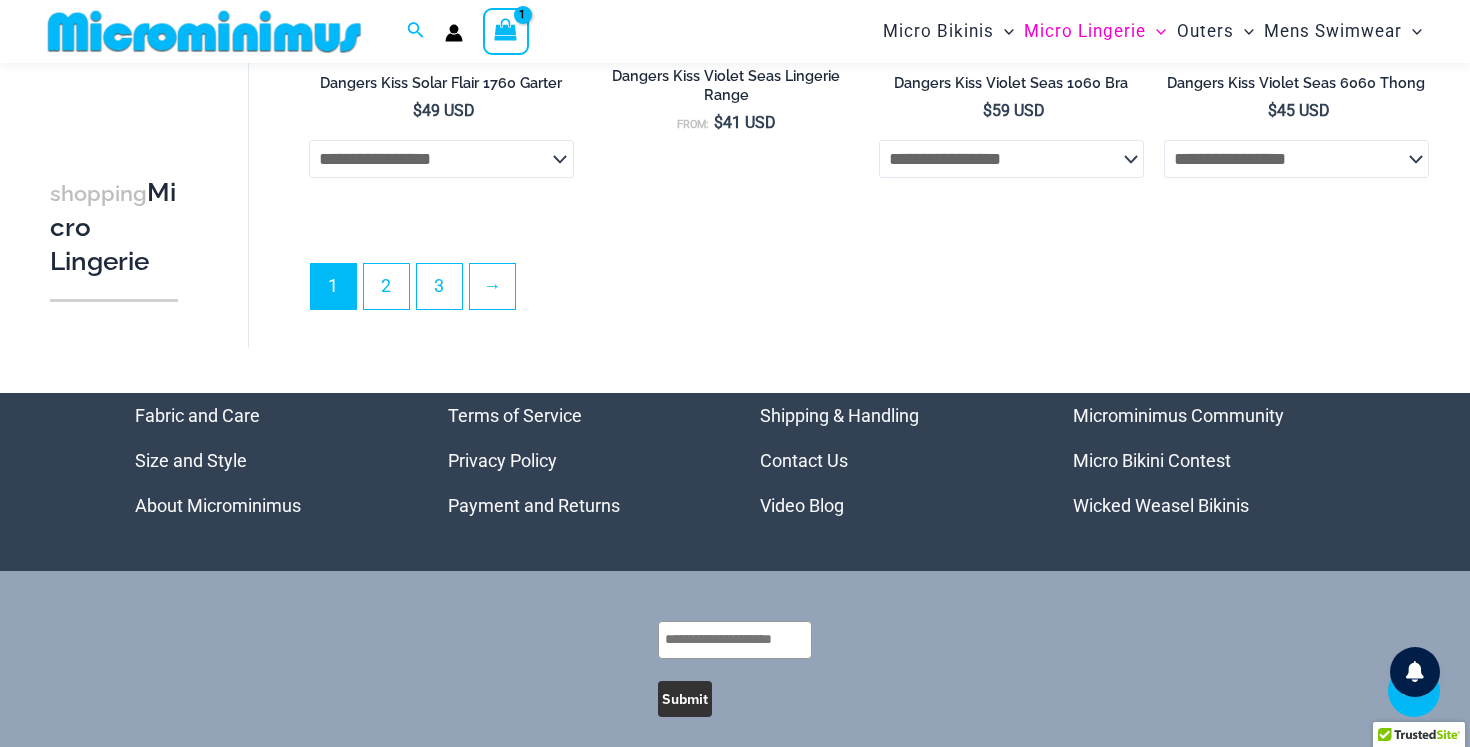 scroll, scrollTop: 4737, scrollLeft: 0, axis: vertical 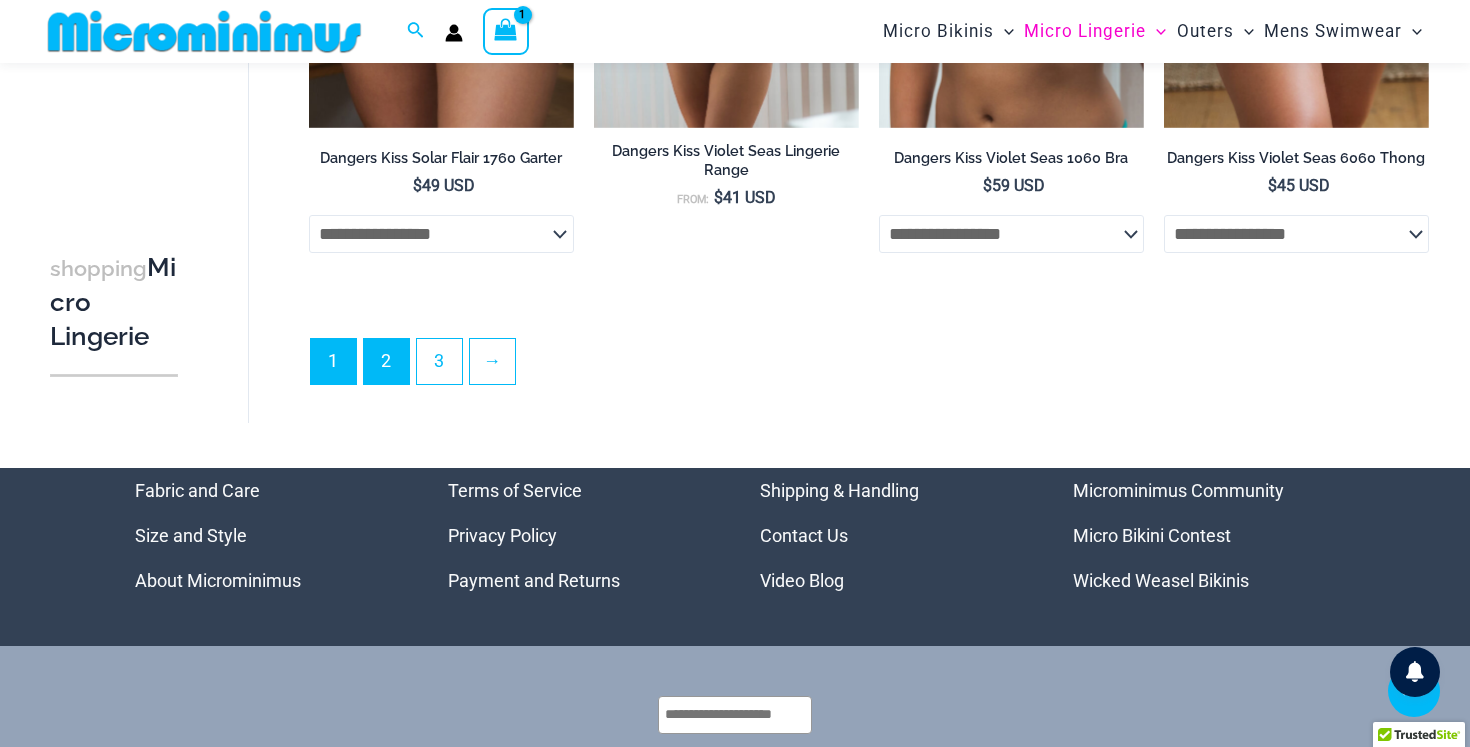 click on "2" at bounding box center (386, 361) 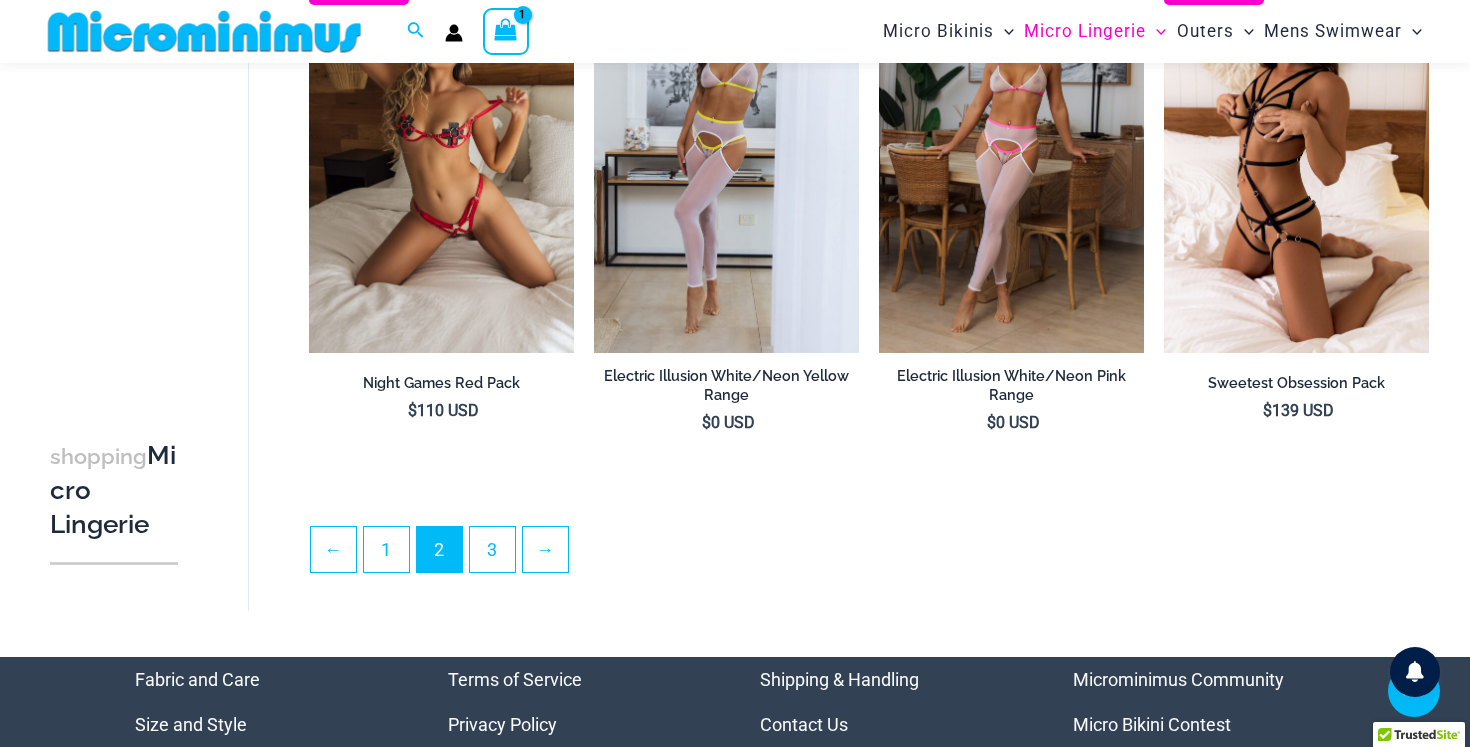 scroll, scrollTop: 4418, scrollLeft: 0, axis: vertical 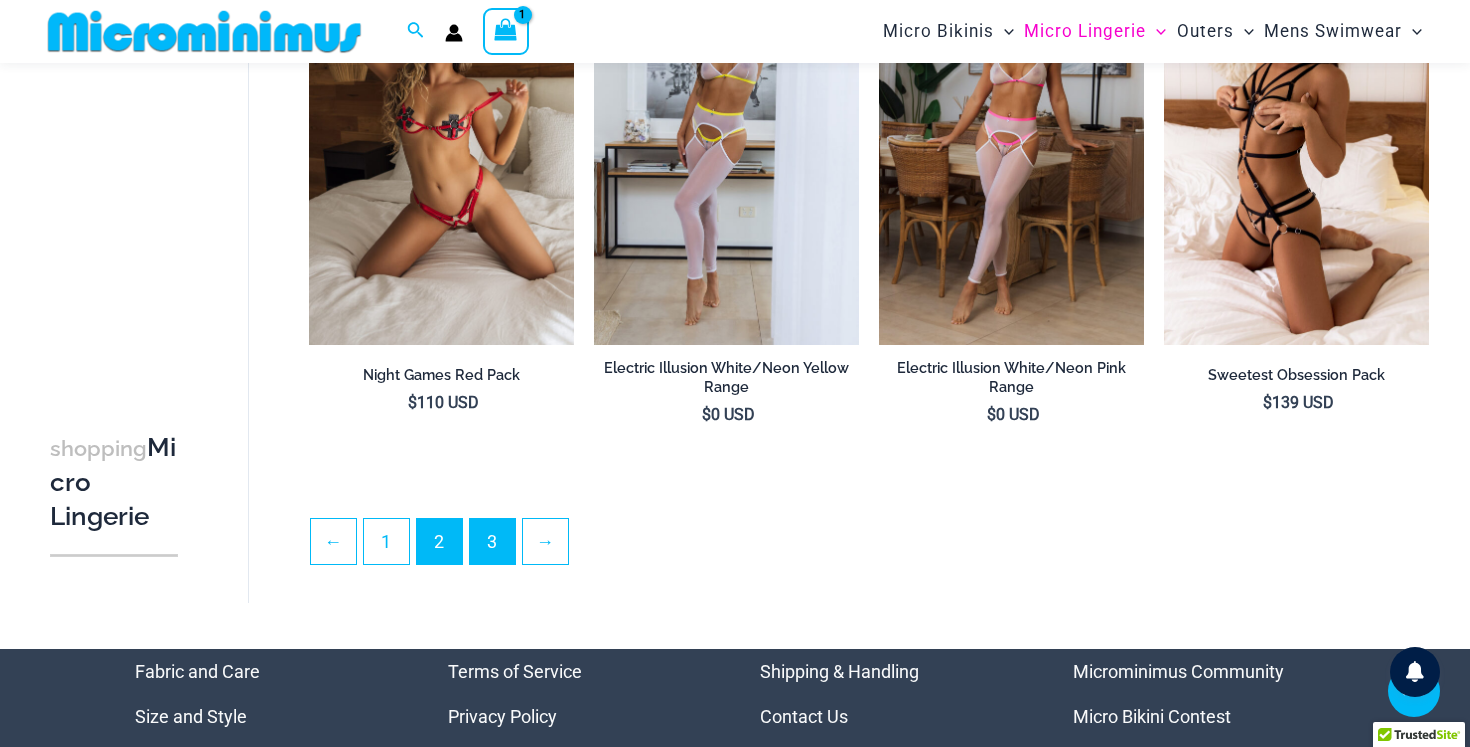 click on "3" at bounding box center [492, 541] 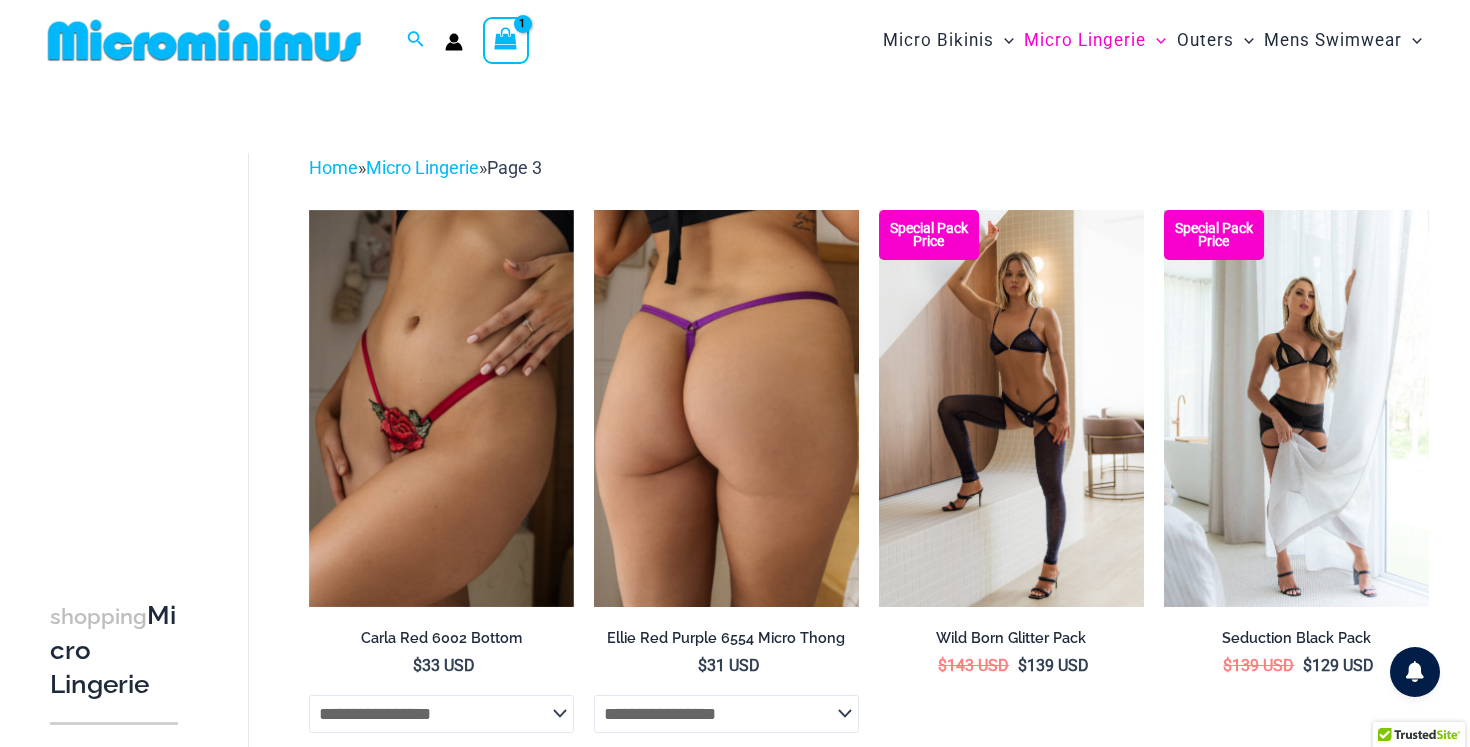scroll, scrollTop: 0, scrollLeft: 0, axis: both 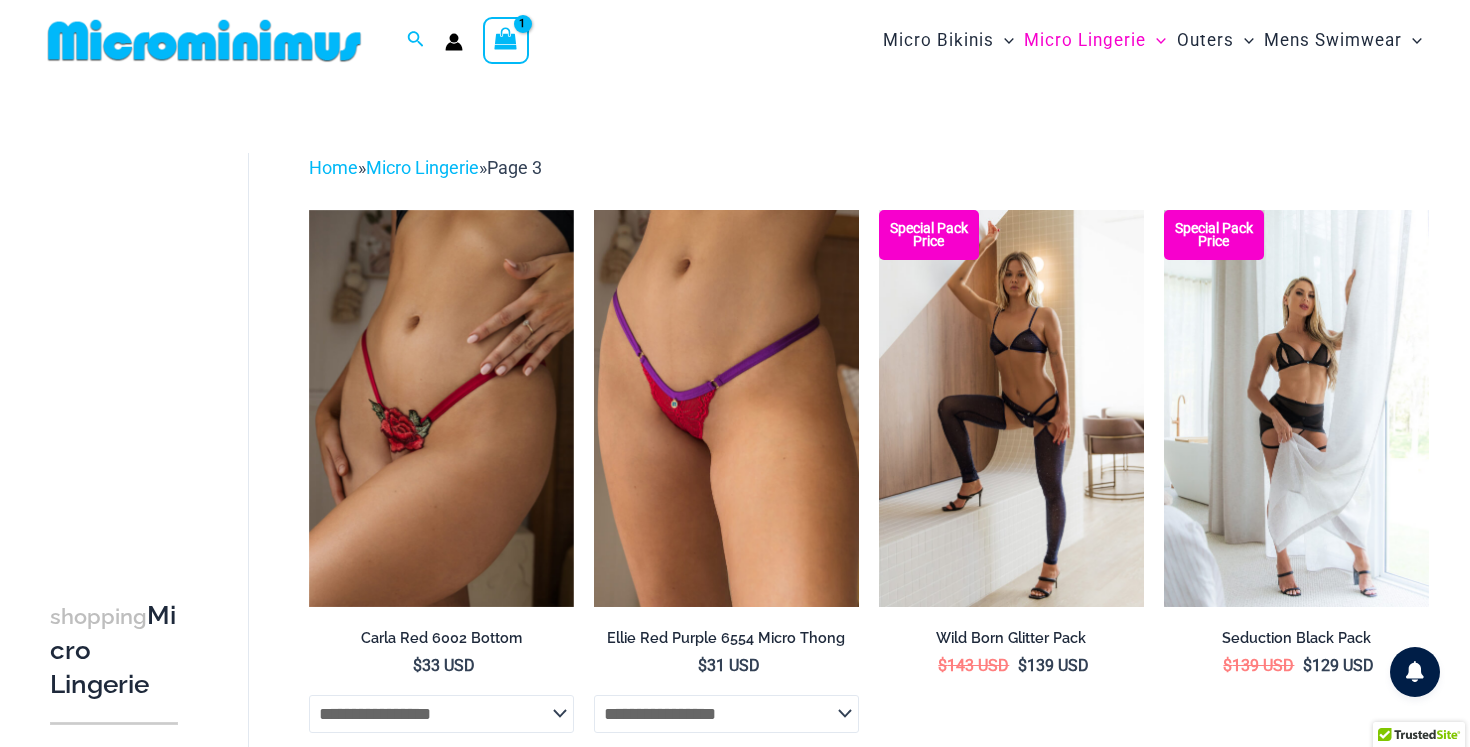 click 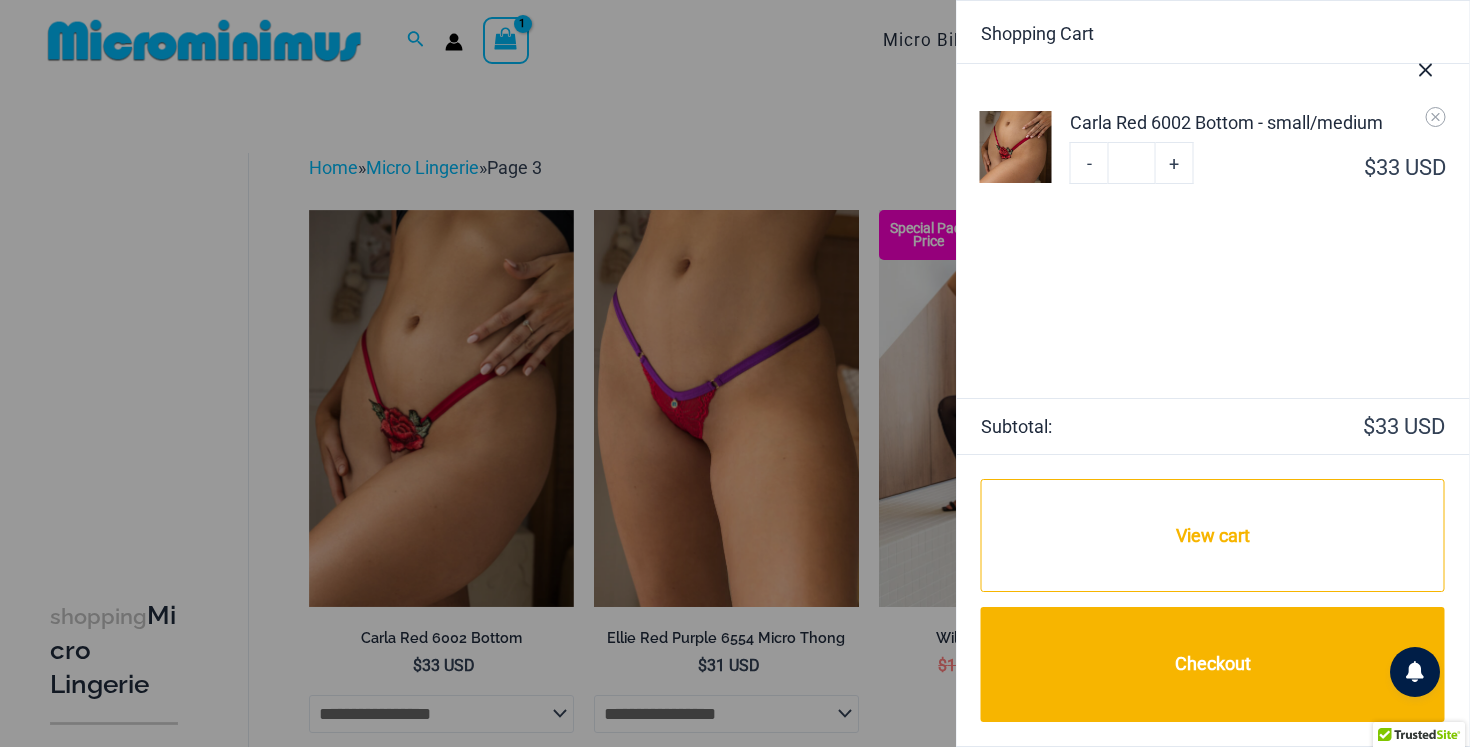 click at bounding box center (735, 373) 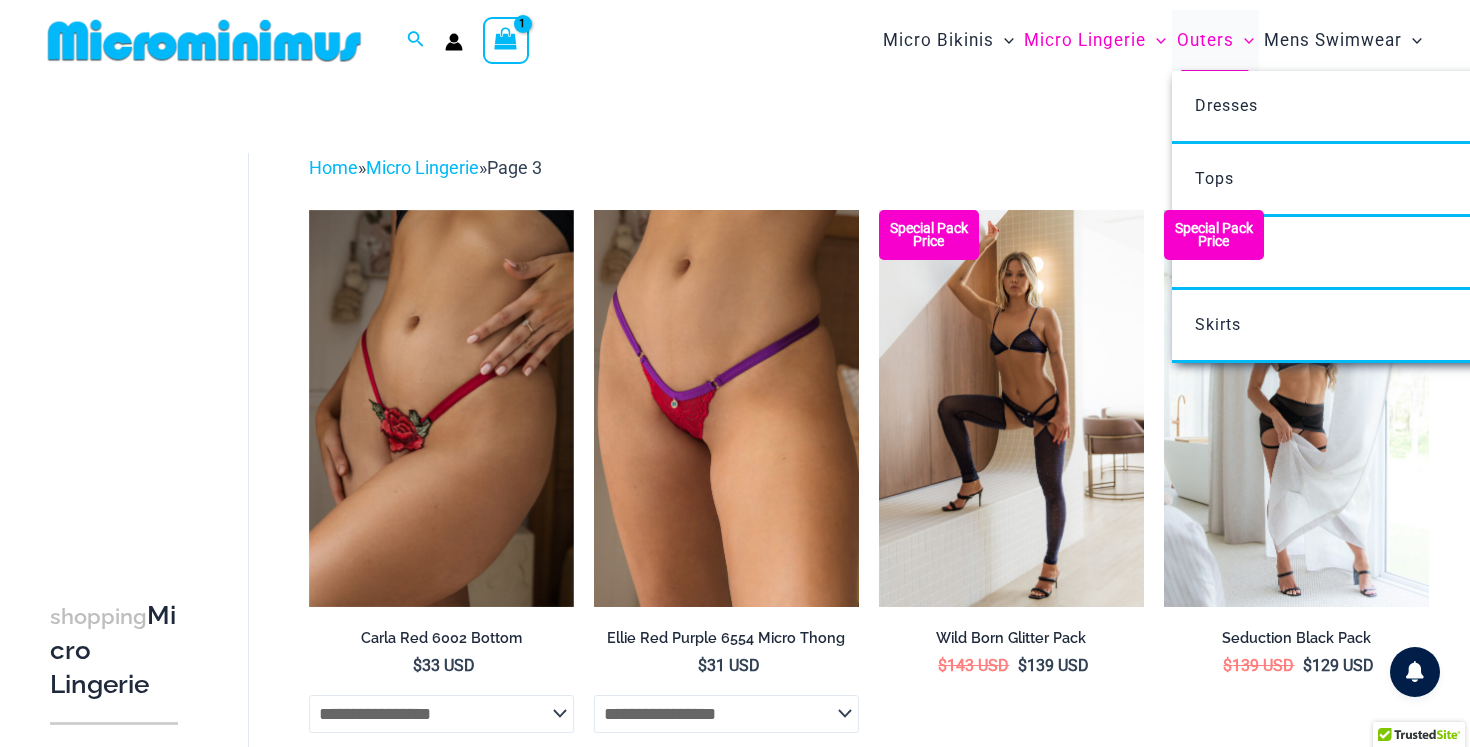 scroll, scrollTop: 0, scrollLeft: 0, axis: both 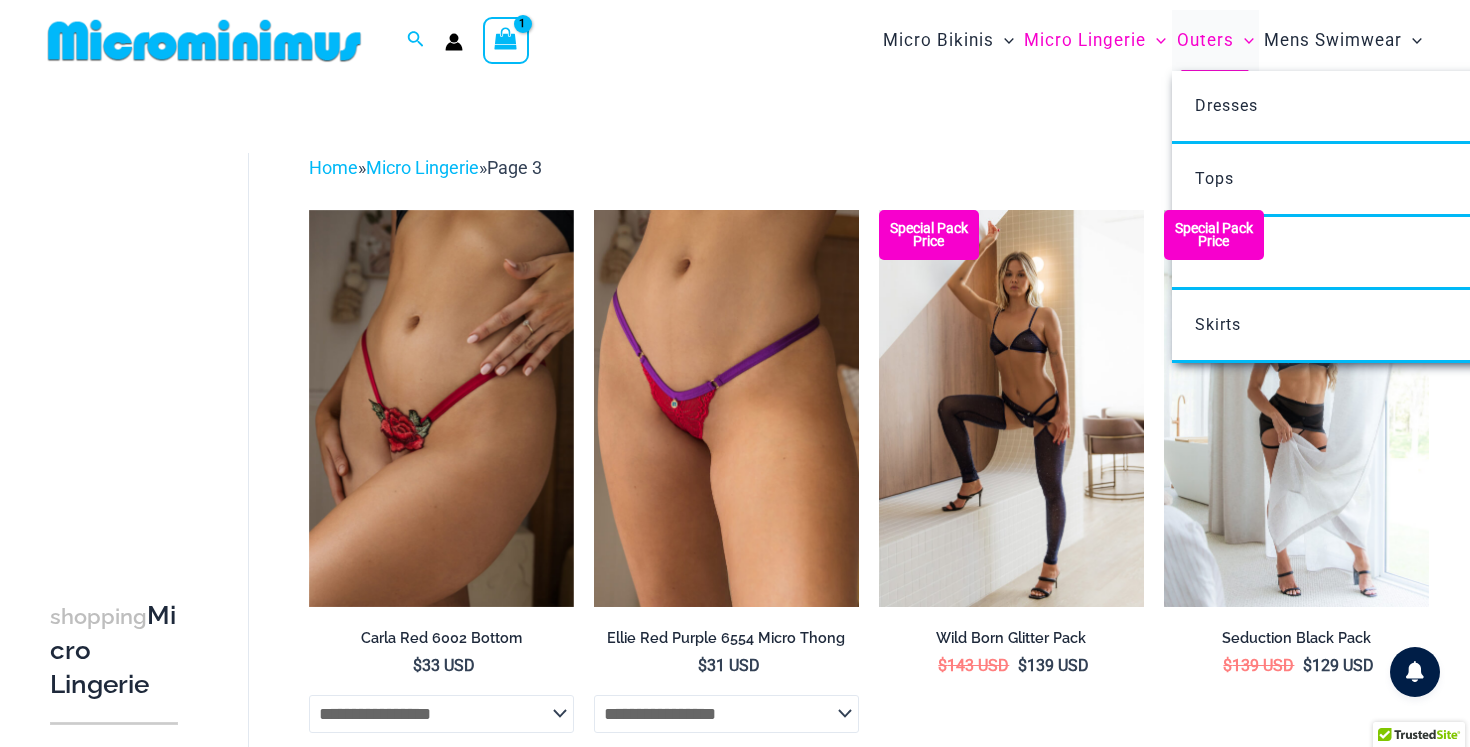 click on "Outers" at bounding box center (1205, 40) 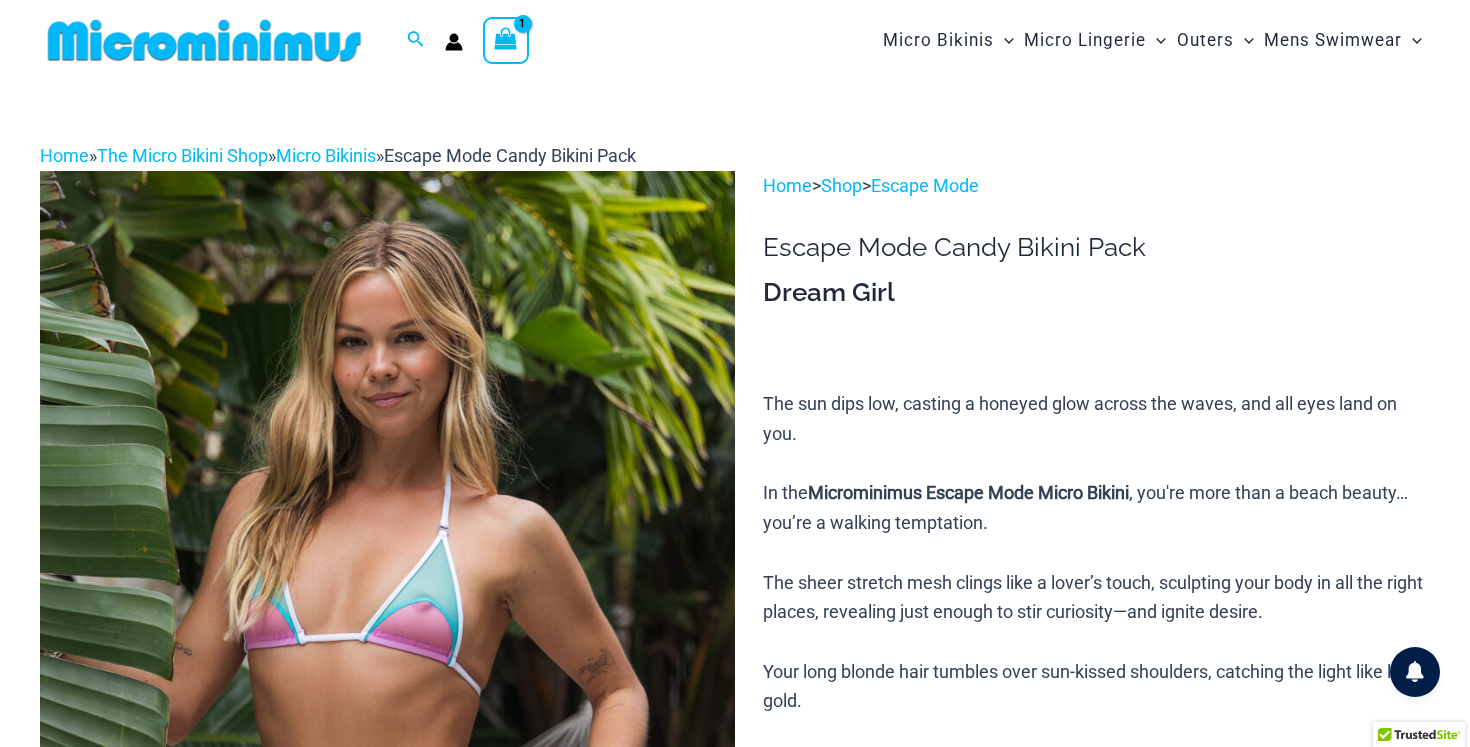scroll, scrollTop: 15, scrollLeft: 0, axis: vertical 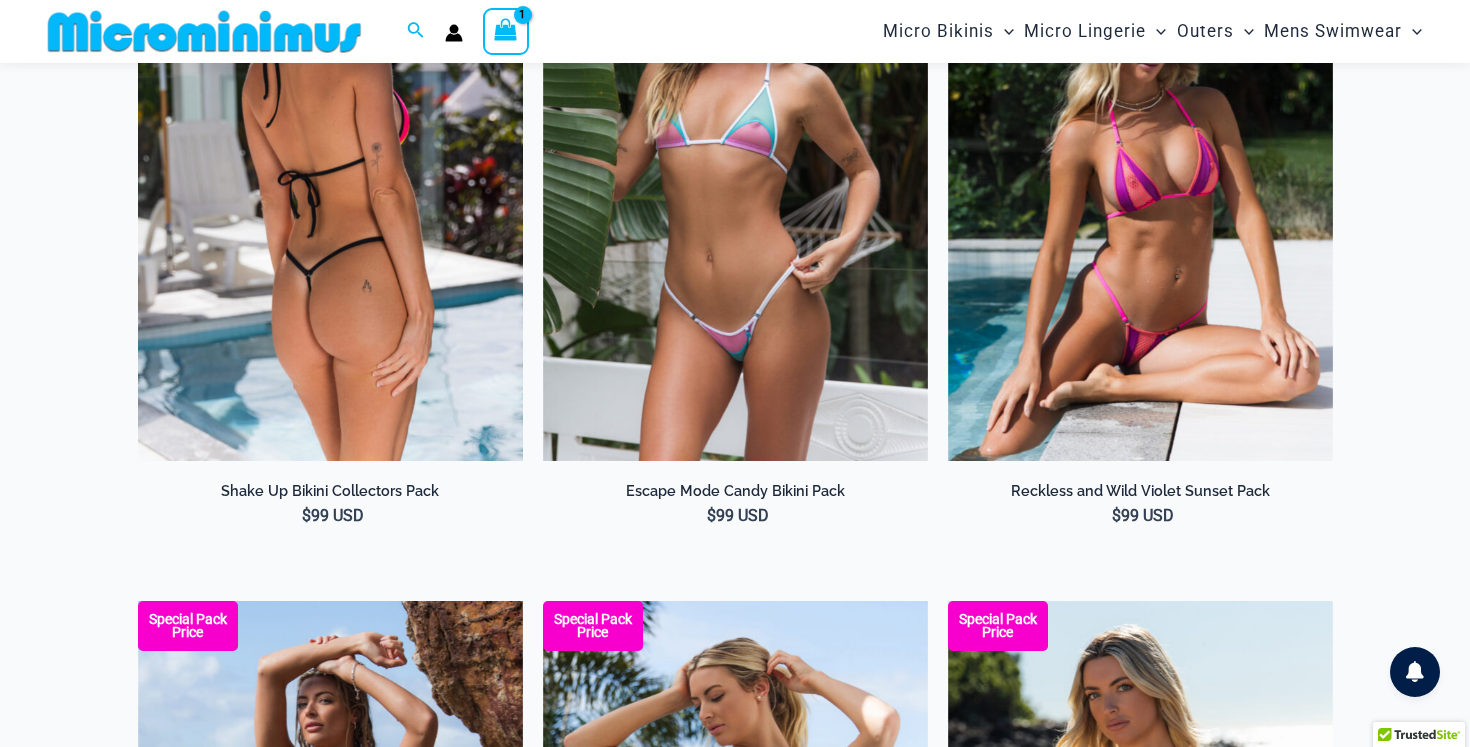 click at bounding box center (330, 172) 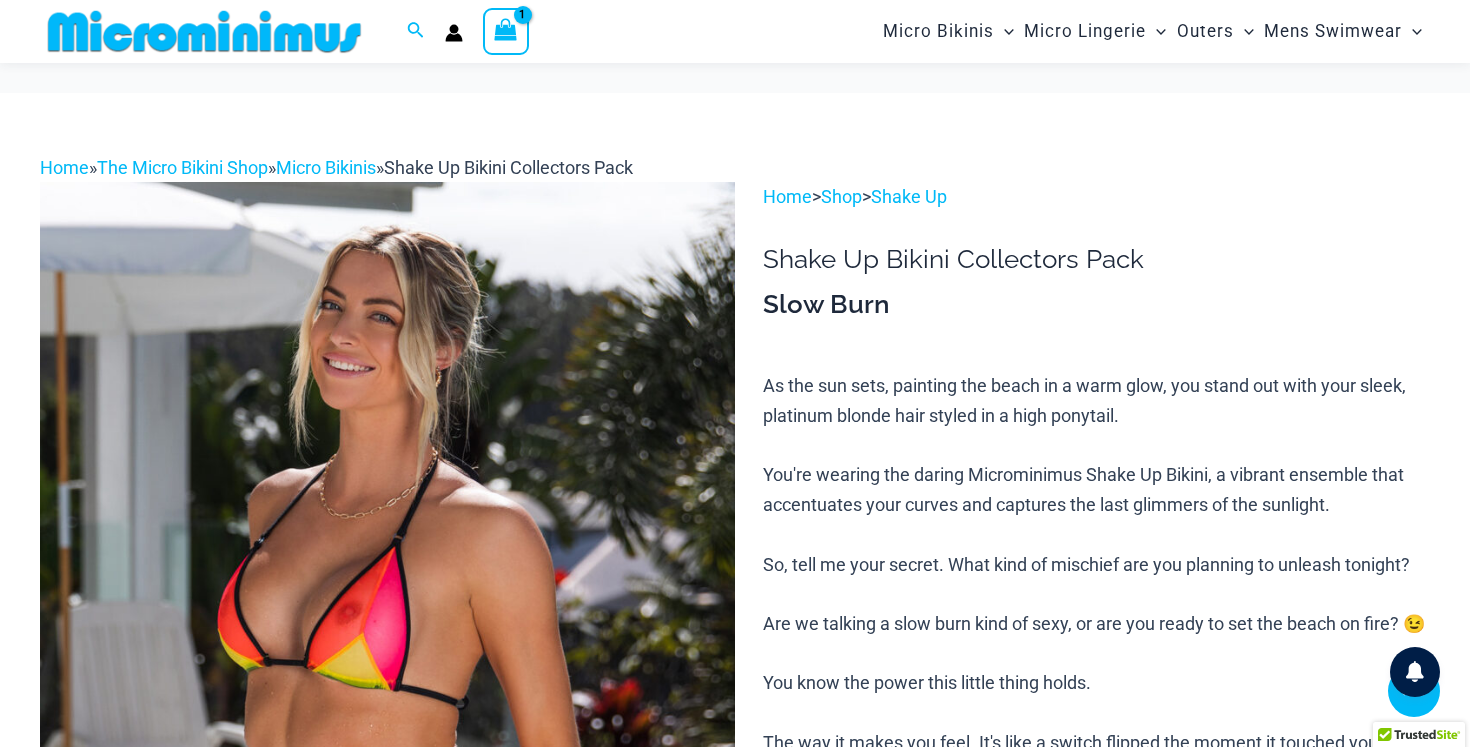 scroll, scrollTop: 1037, scrollLeft: 0, axis: vertical 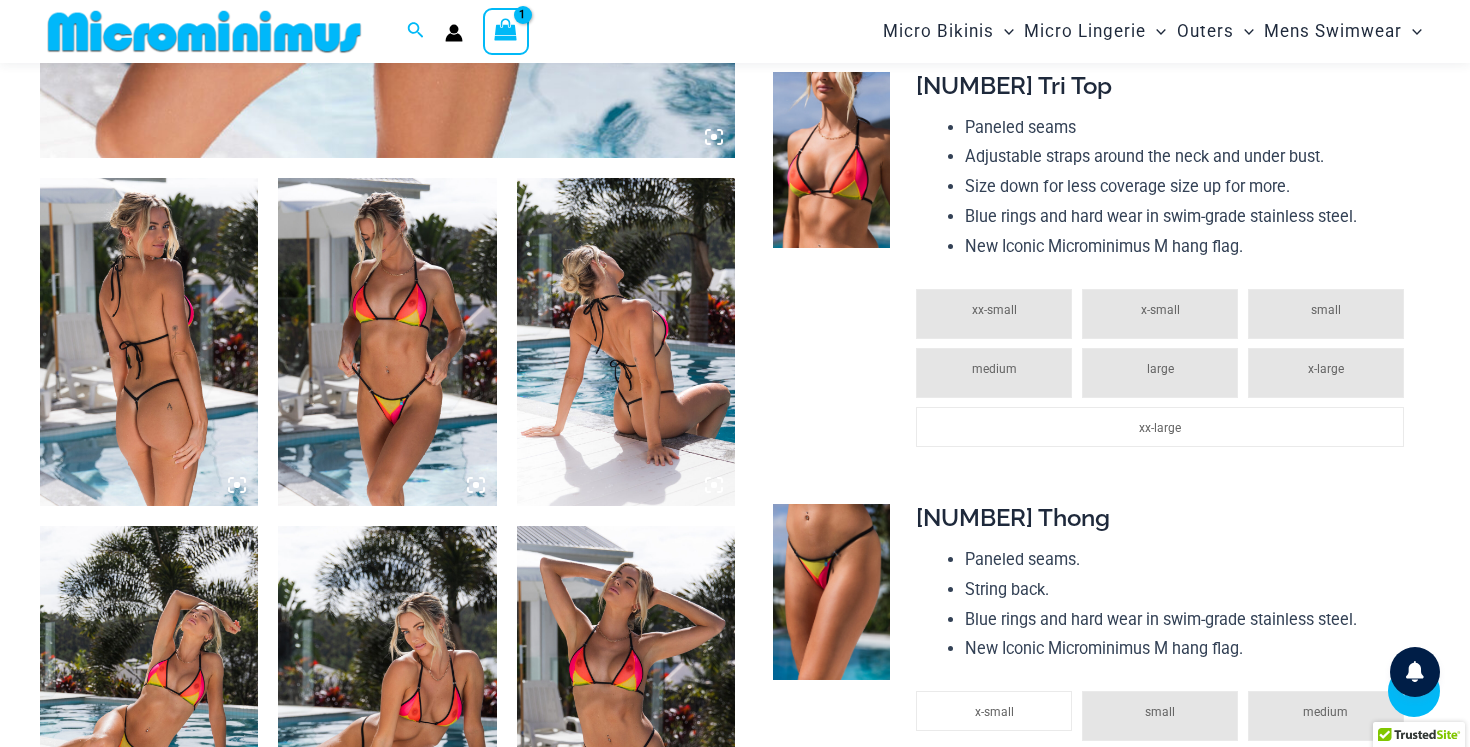 click on "large" 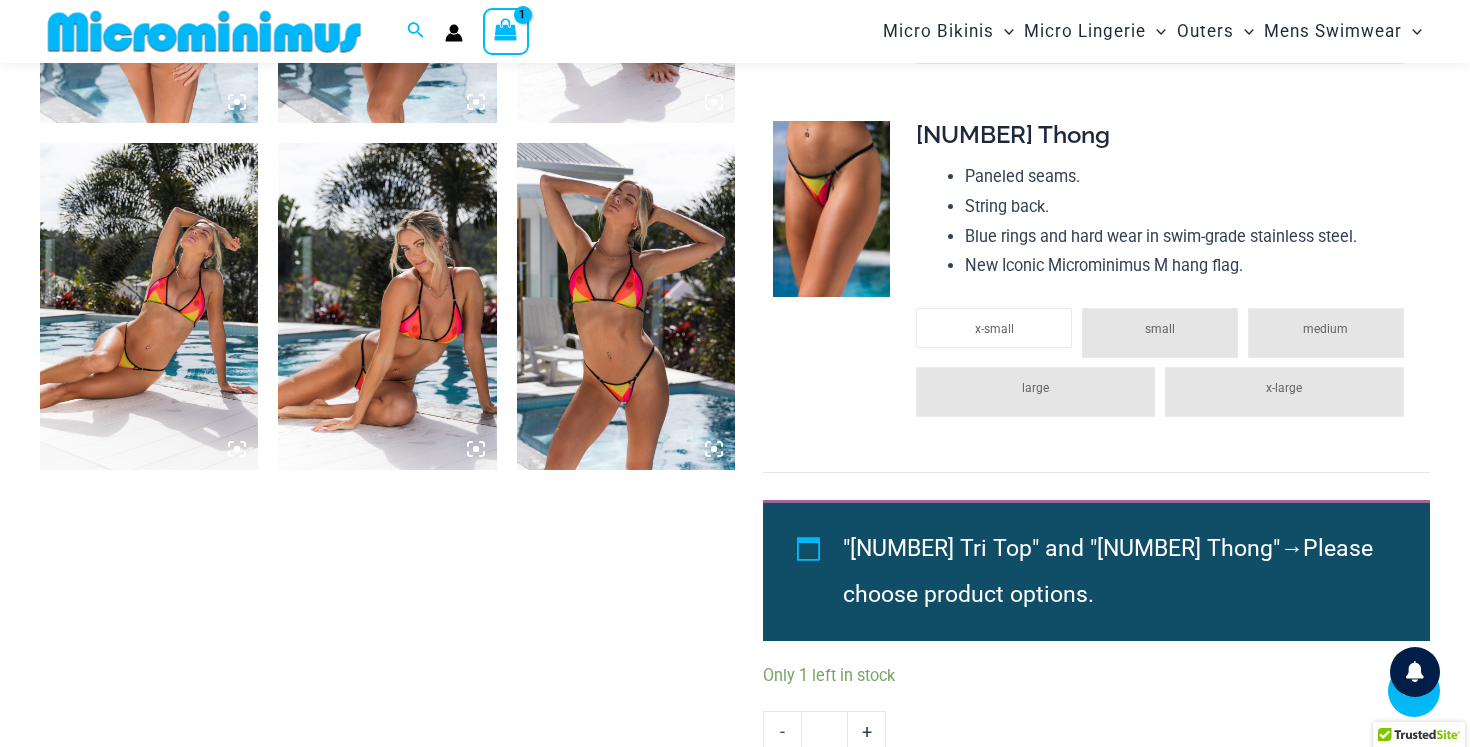 scroll, scrollTop: 1436, scrollLeft: 0, axis: vertical 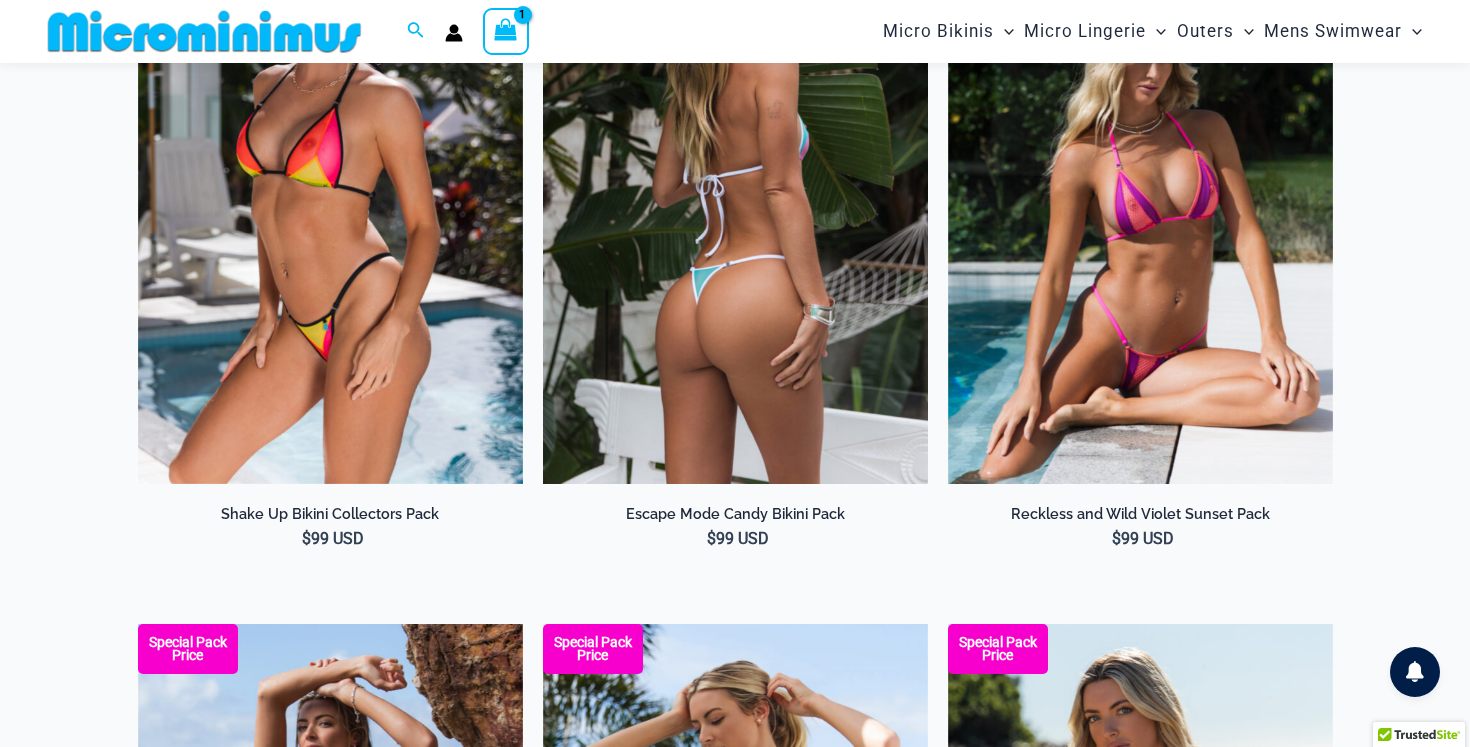 click at bounding box center [735, 195] 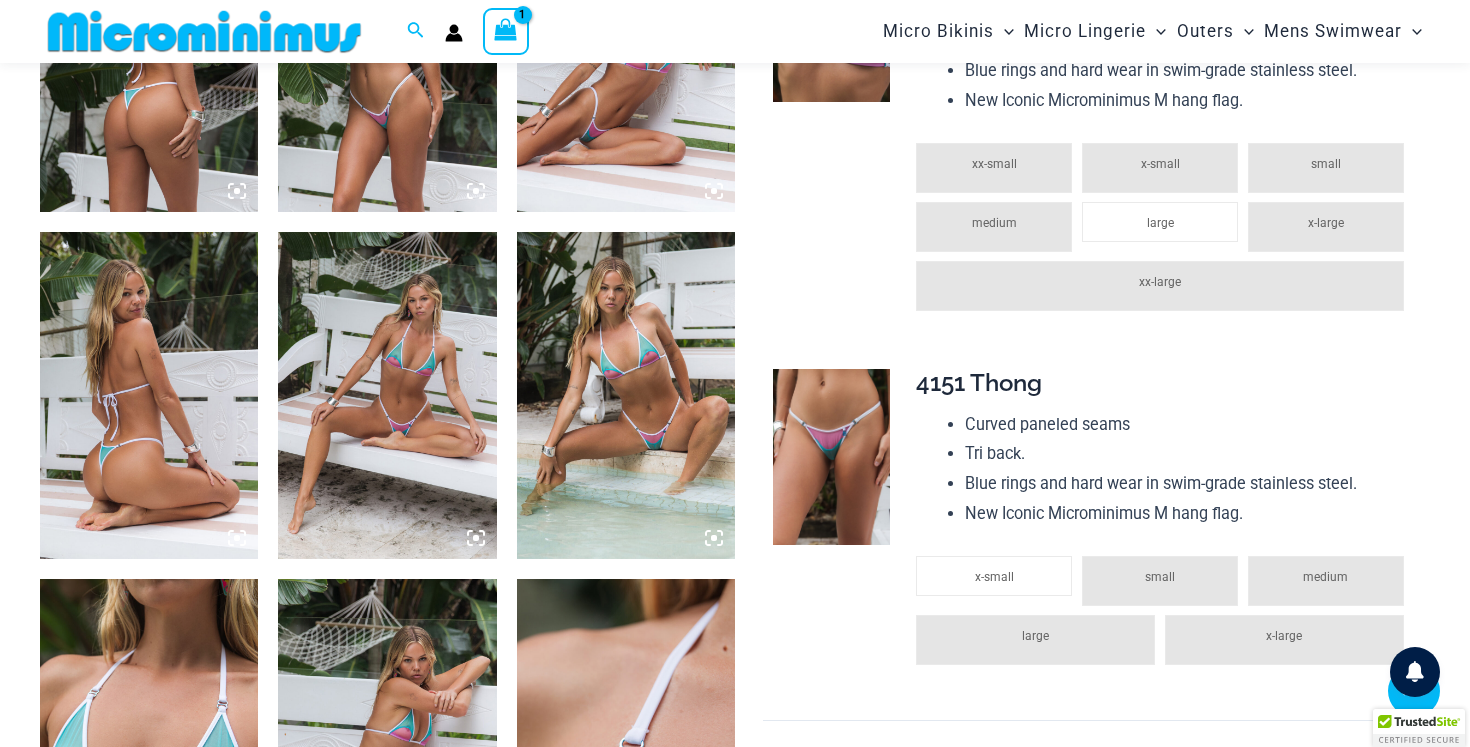 scroll, scrollTop: 1000, scrollLeft: 0, axis: vertical 